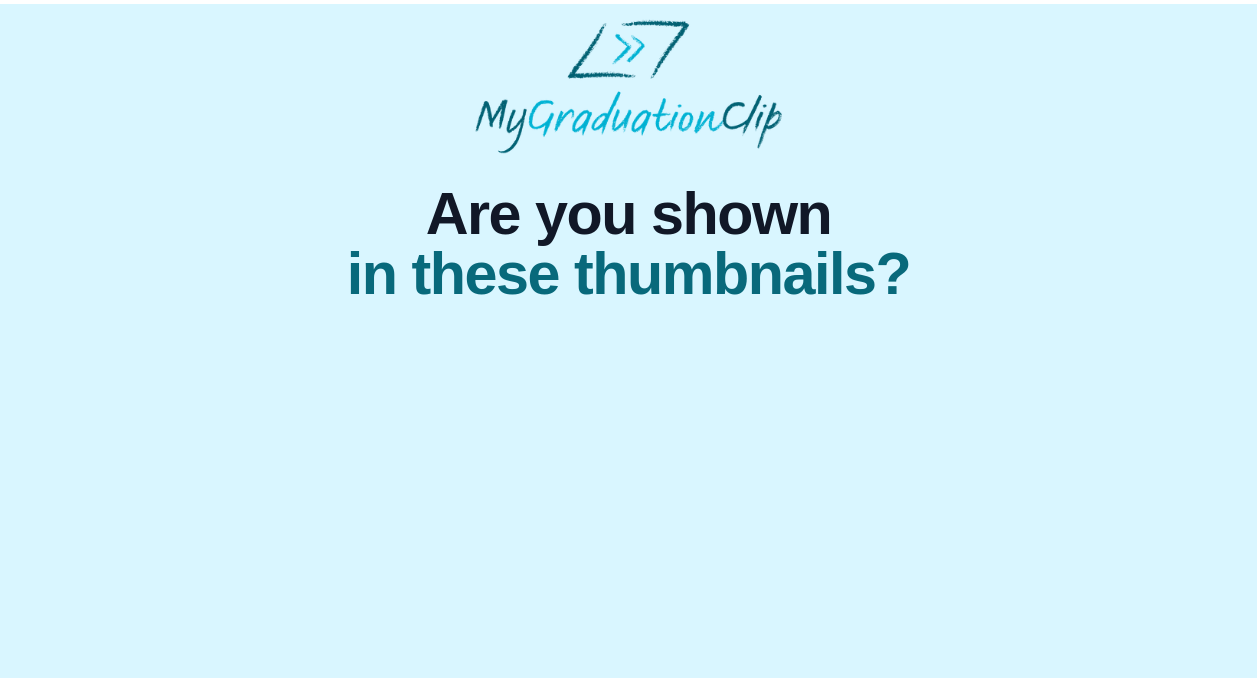 scroll, scrollTop: 0, scrollLeft: 0, axis: both 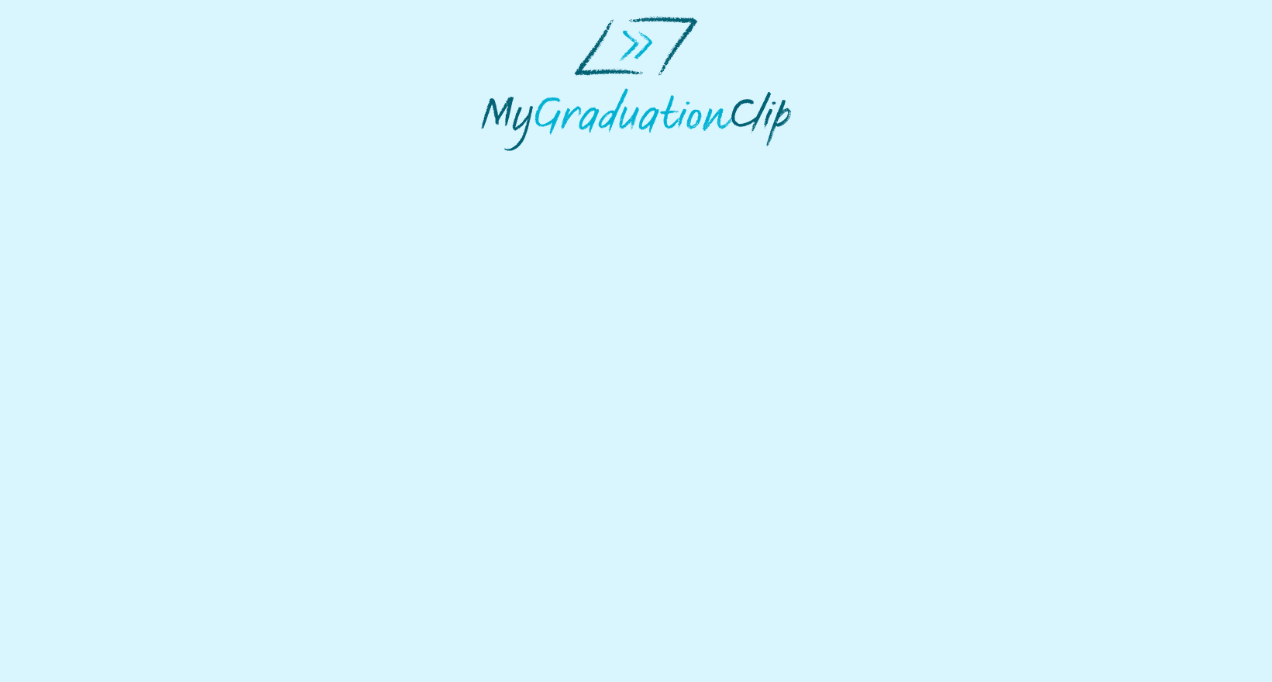 click at bounding box center [636, 83] 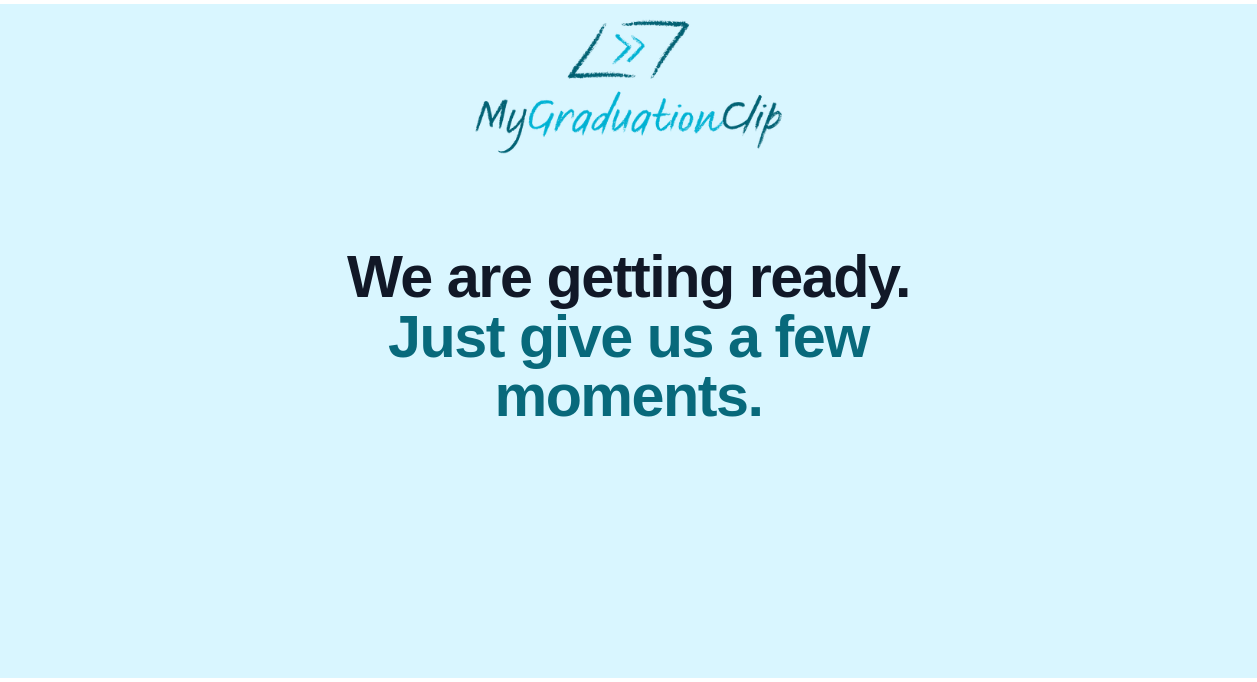 scroll, scrollTop: 0, scrollLeft: 0, axis: both 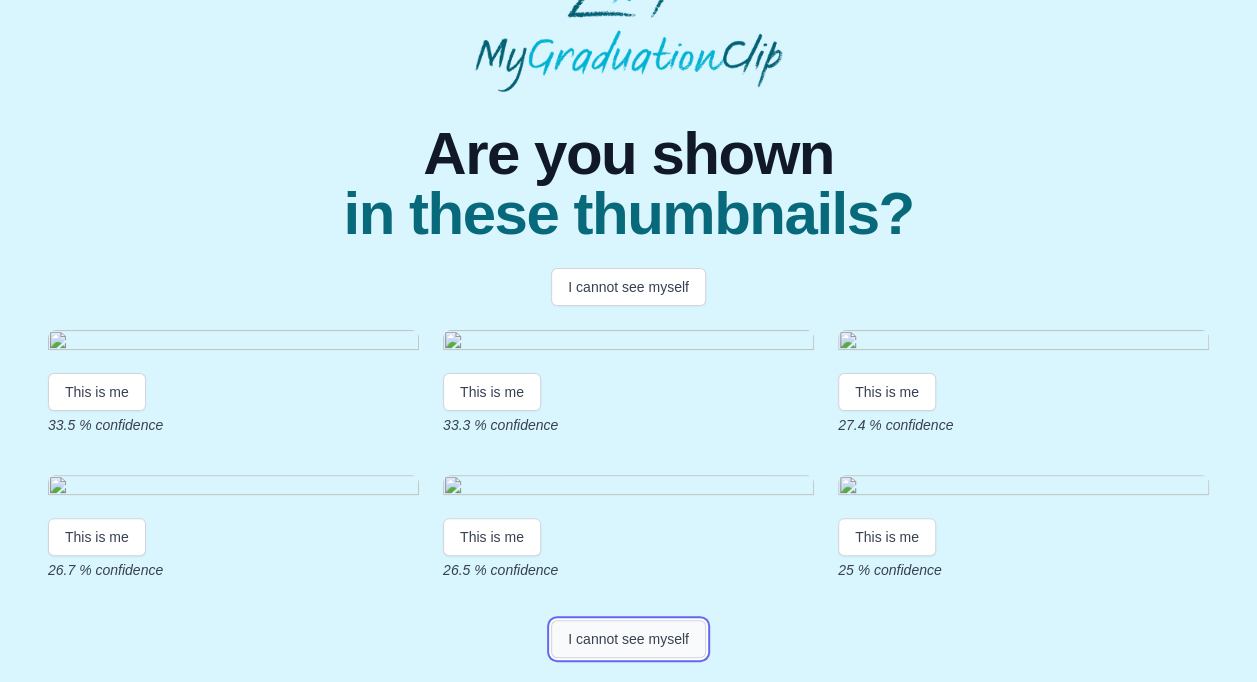 click on "I cannot see myself" at bounding box center [628, 639] 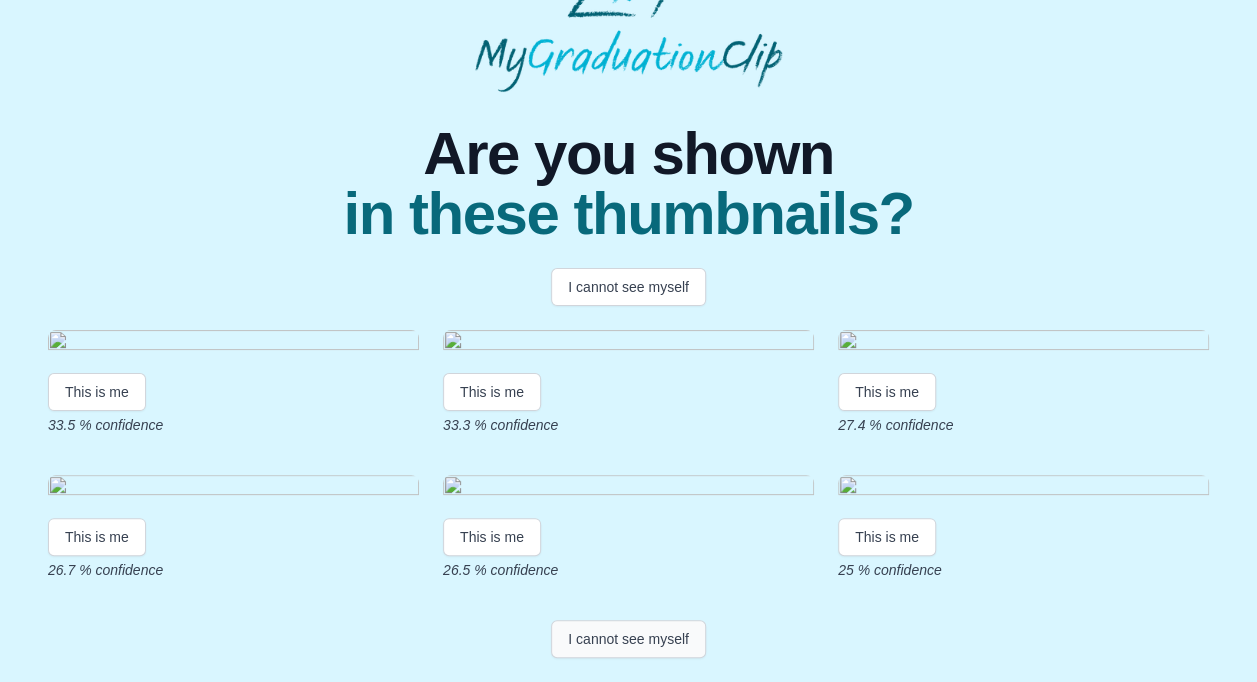 scroll, scrollTop: 0, scrollLeft: 0, axis: both 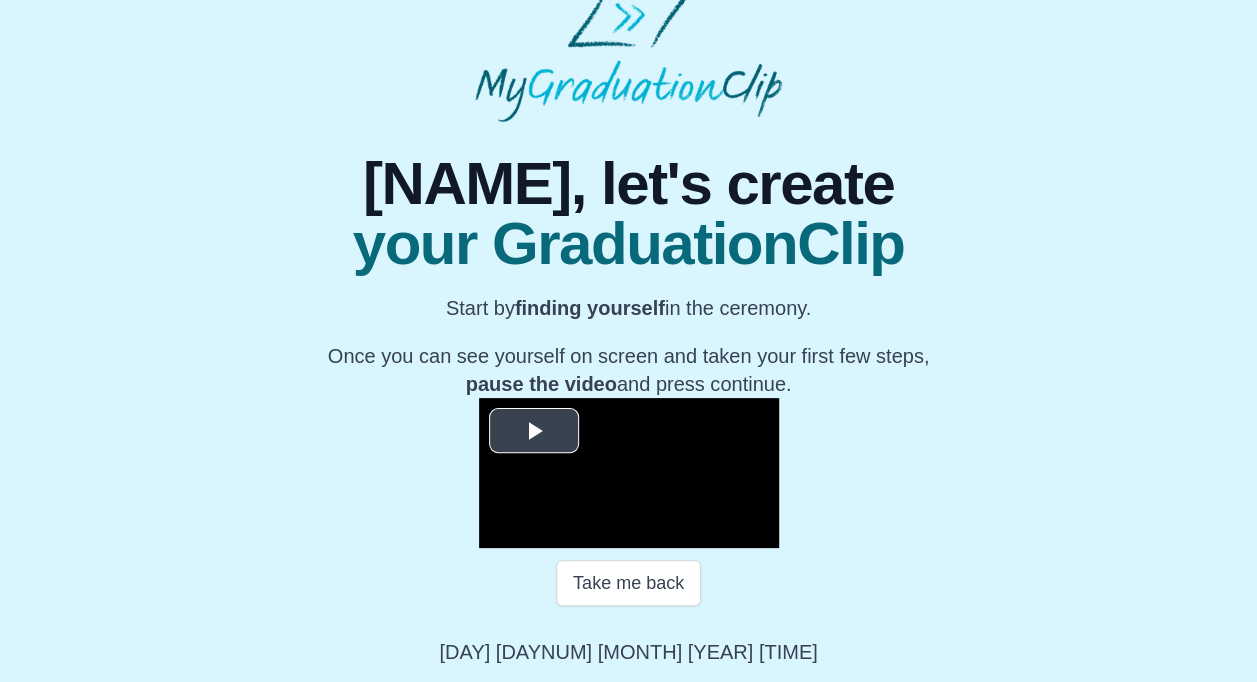 click at bounding box center (534, 431) 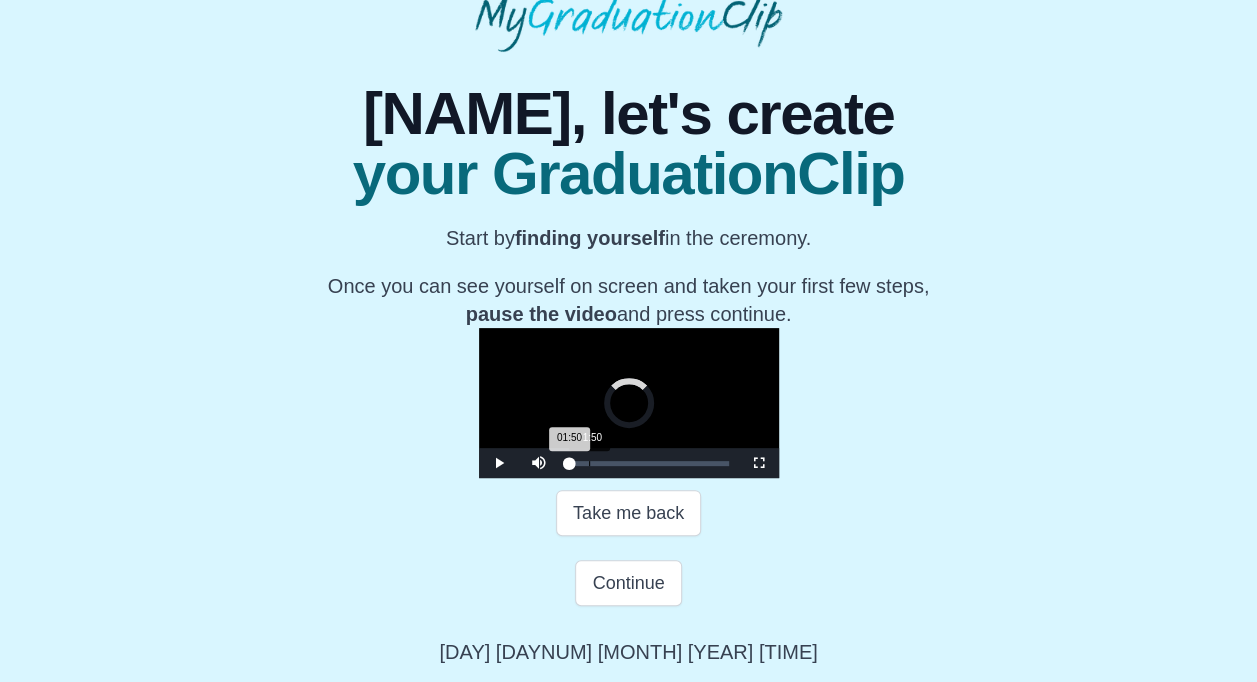 click on "01:50" at bounding box center [589, 463] 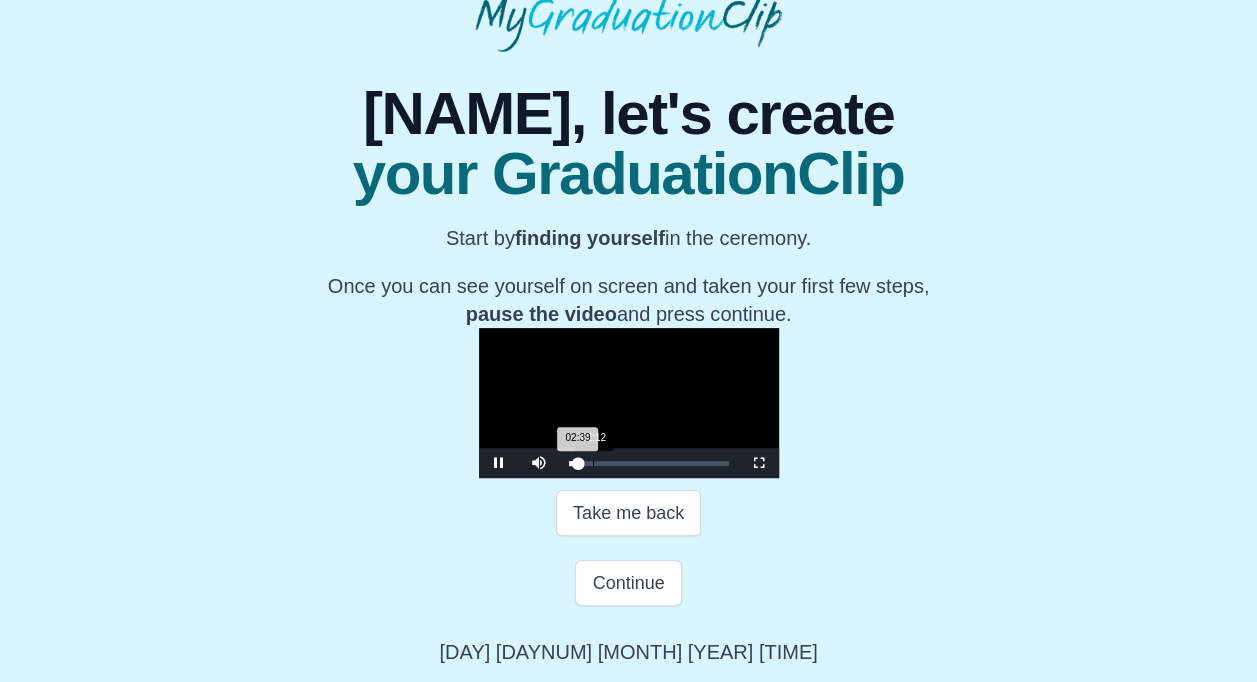 click on "02:39 Progress : 0%" at bounding box center [573, 463] 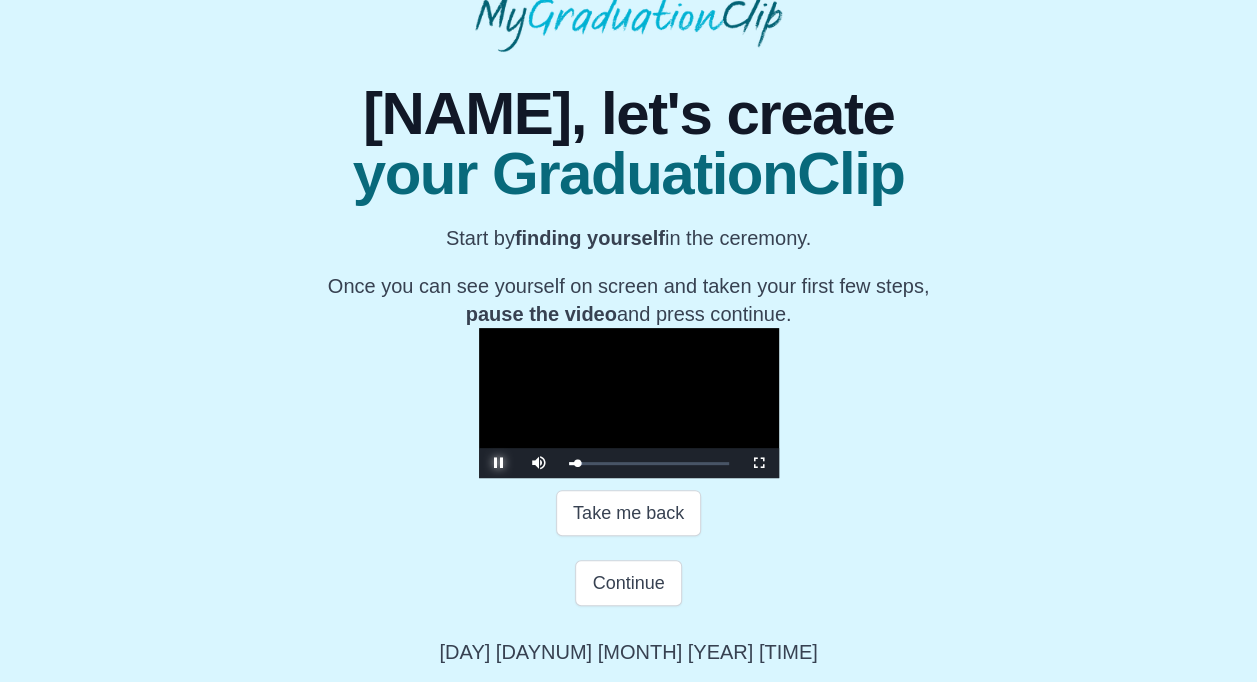 click at bounding box center (499, 463) 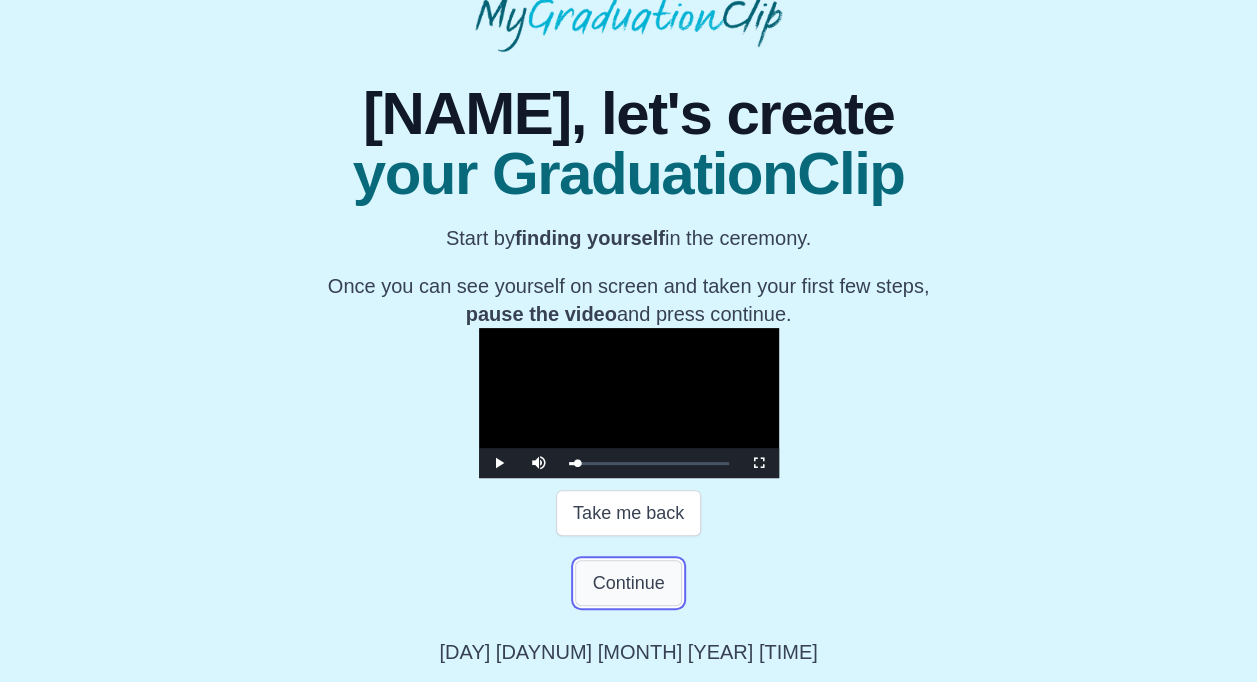 click on "Continue" at bounding box center [628, 583] 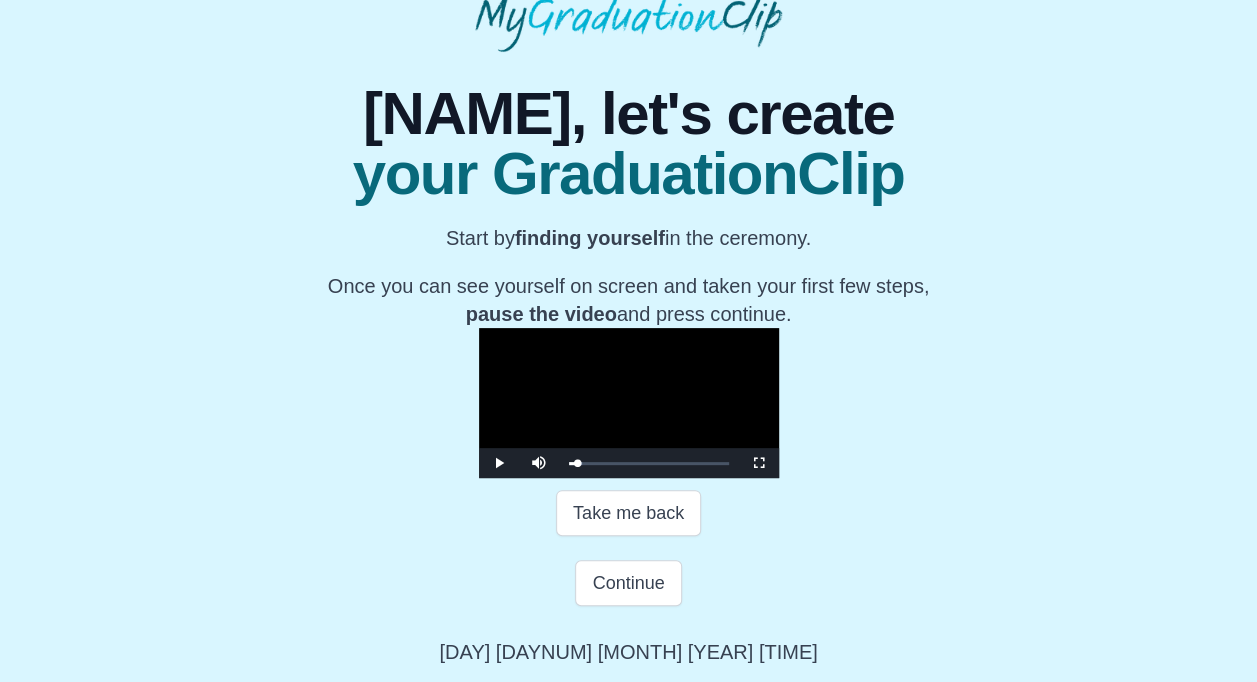 scroll, scrollTop: 0, scrollLeft: 0, axis: both 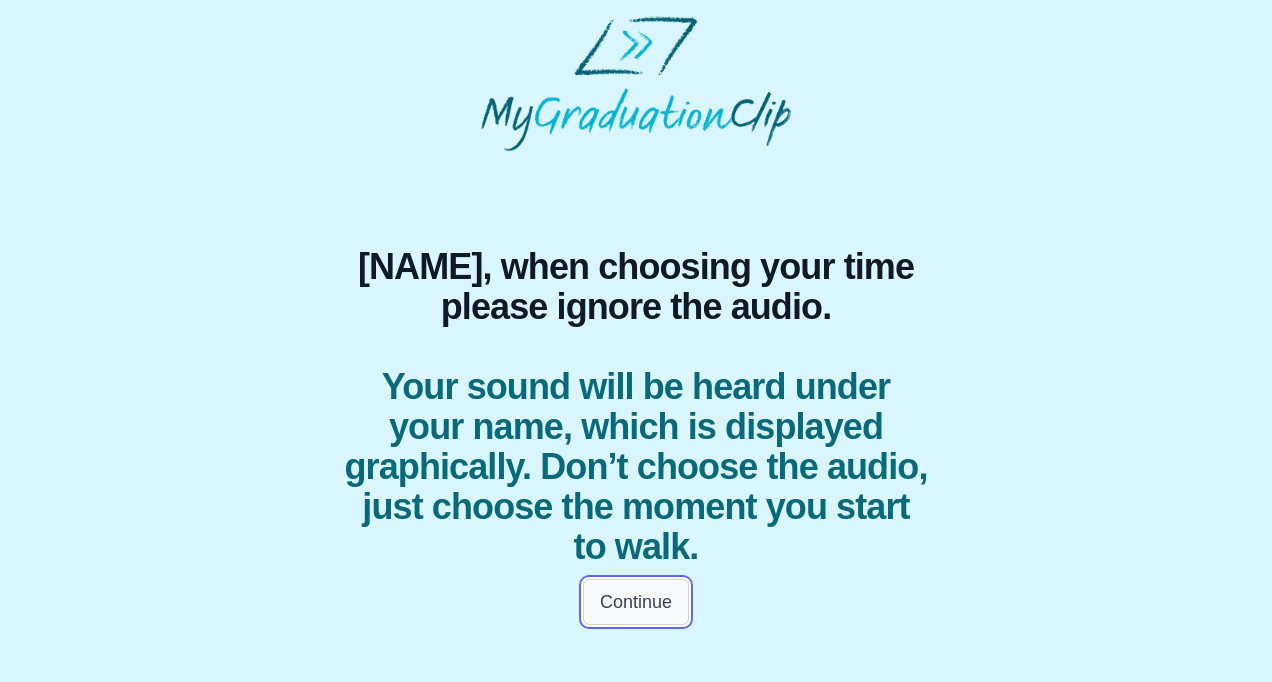 click on "Continue" at bounding box center [636, 602] 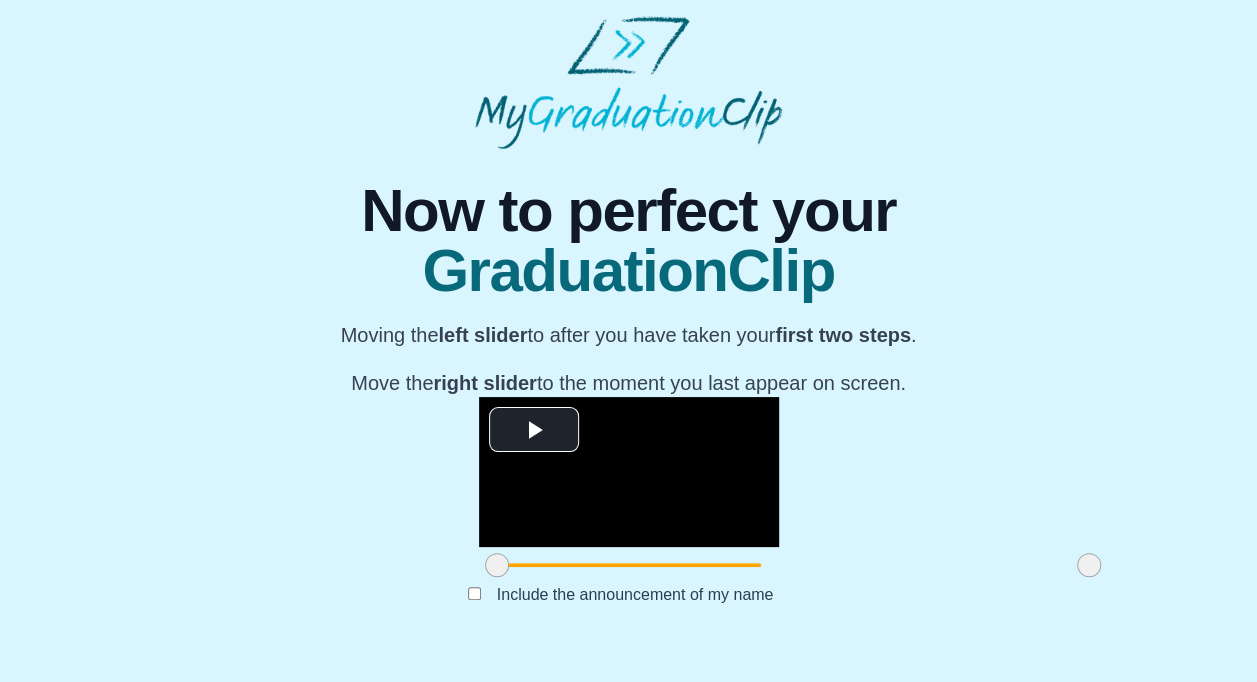 scroll, scrollTop: 182, scrollLeft: 0, axis: vertical 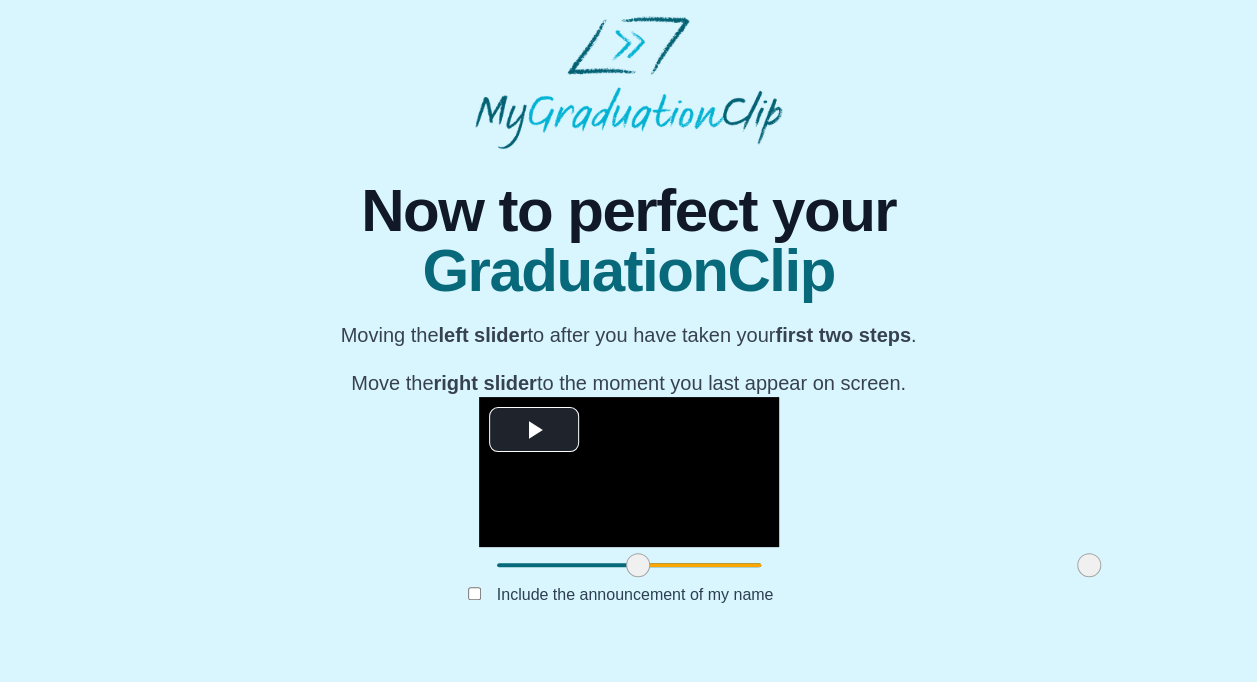 drag, startPoint x: 333, startPoint y: 590, endPoint x: 474, endPoint y: 584, distance: 141.12761 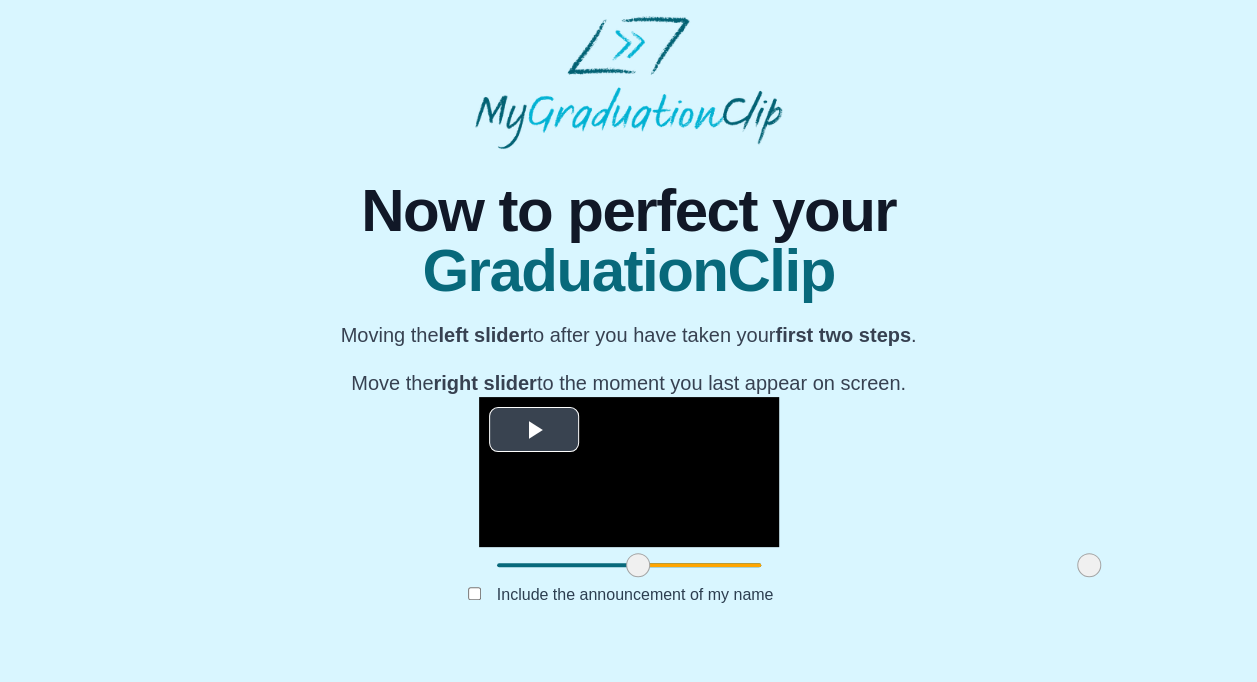 click at bounding box center [534, 430] 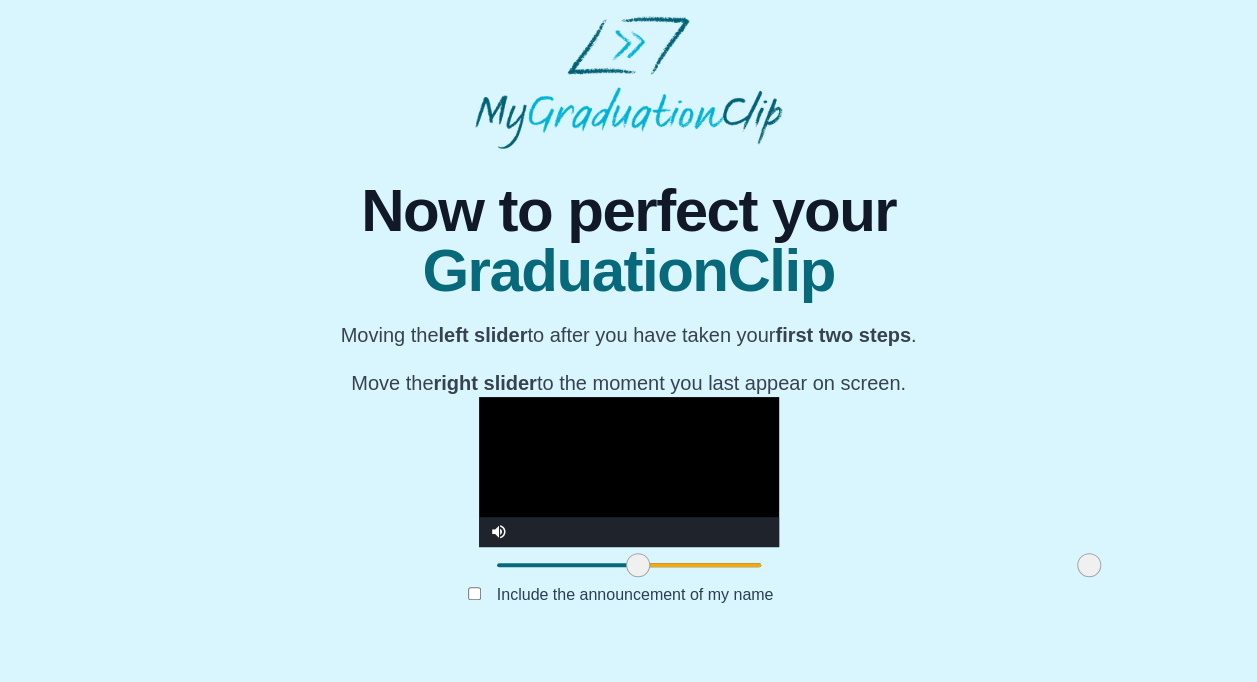 click at bounding box center (638, 565) 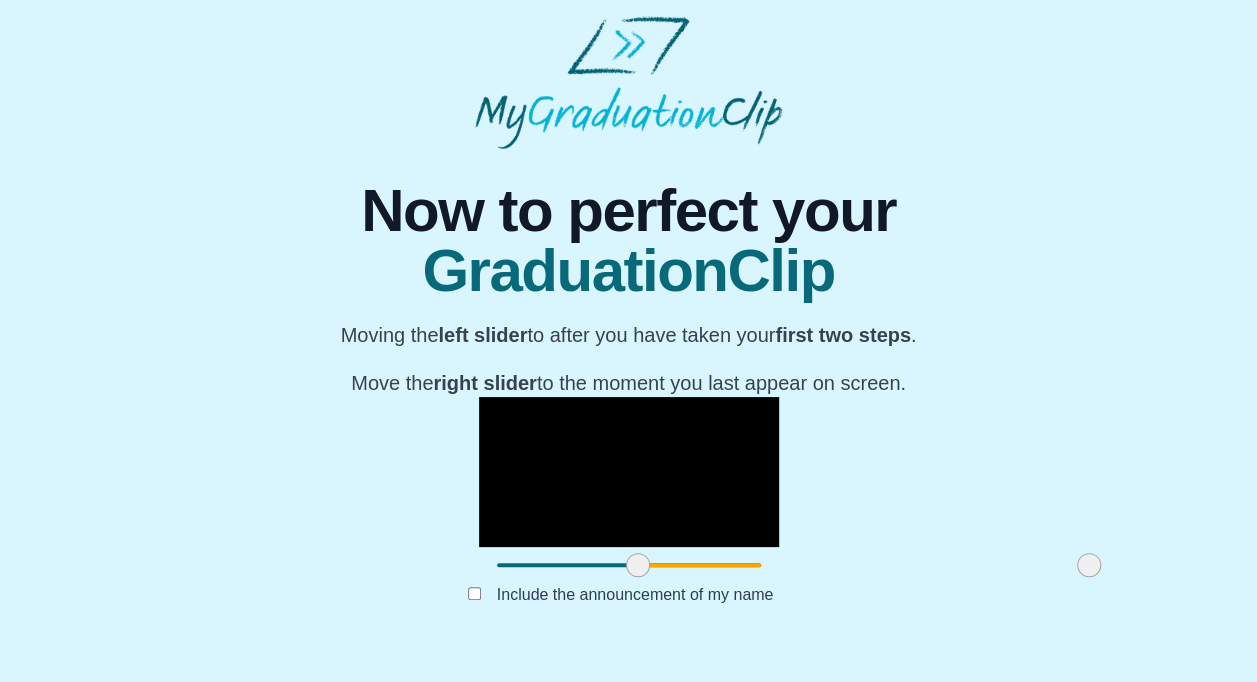 click at bounding box center [638, 565] 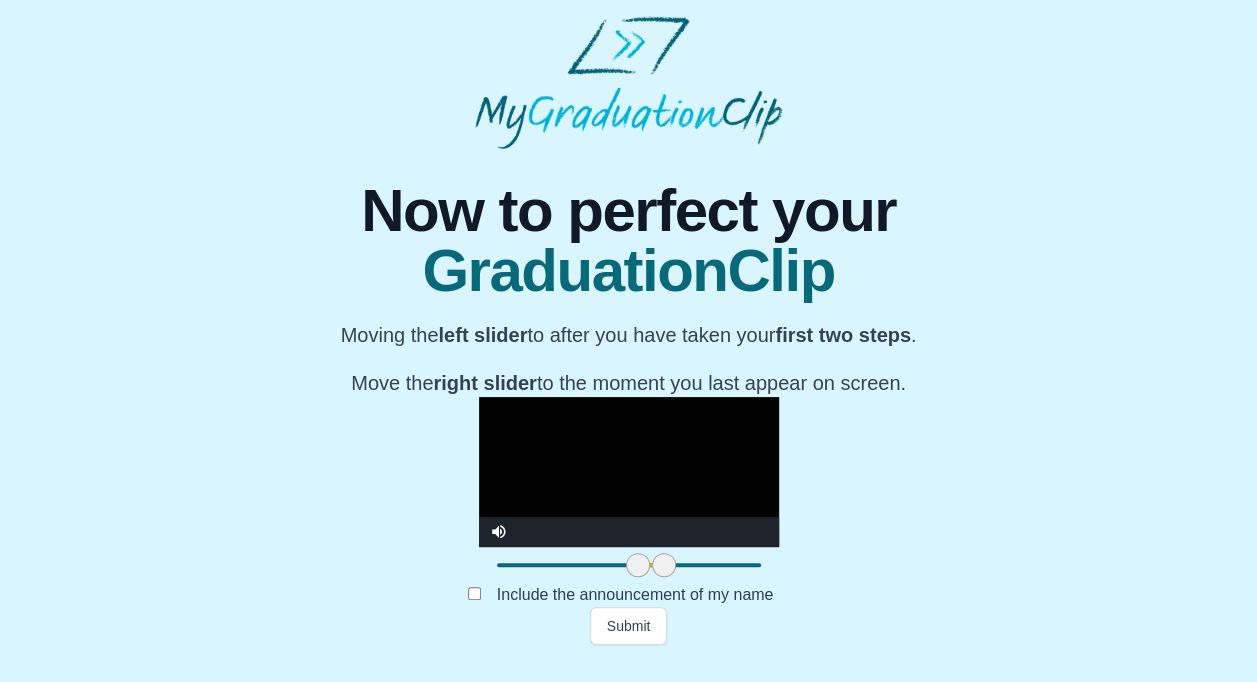 drag, startPoint x: 926, startPoint y: 591, endPoint x: 464, endPoint y: 592, distance: 462.00107 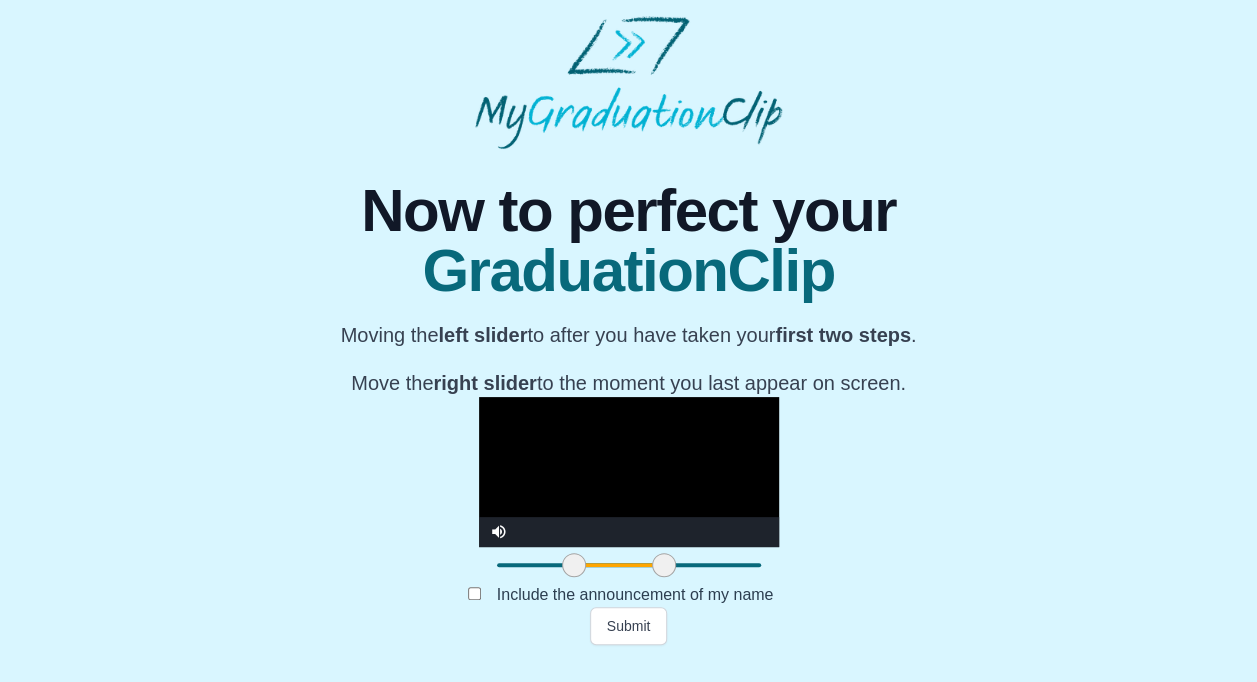 drag, startPoint x: 468, startPoint y: 586, endPoint x: 404, endPoint y: 589, distance: 64.070274 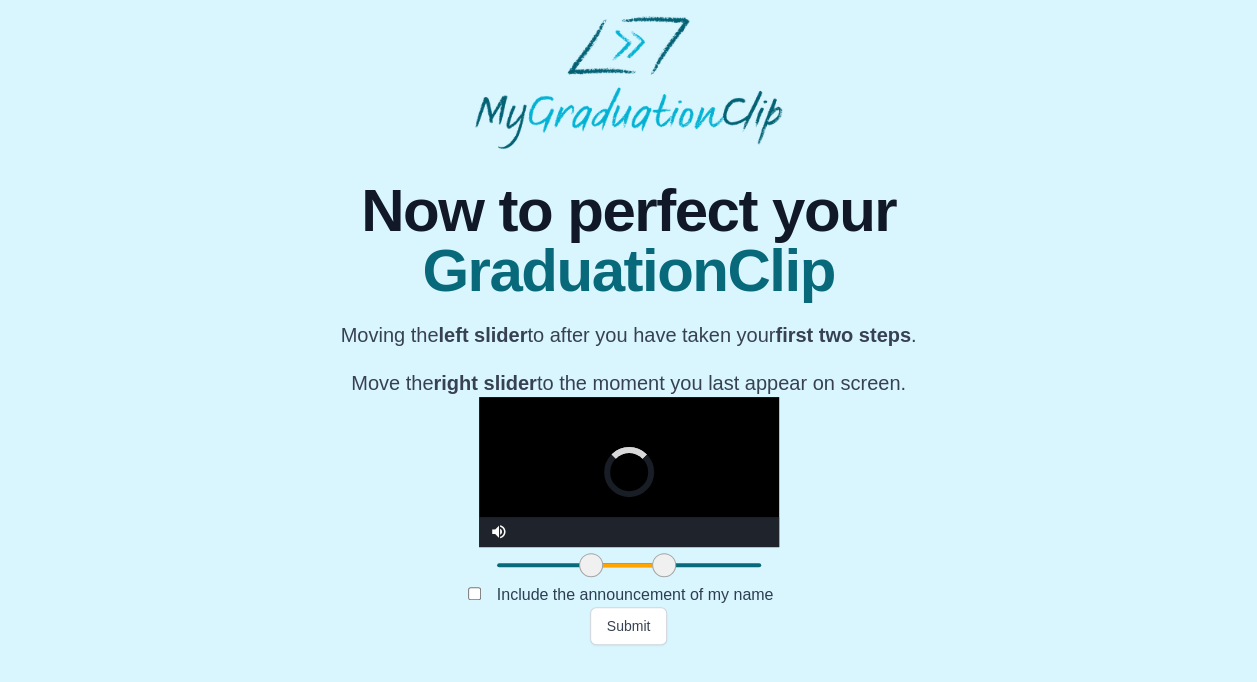 drag, startPoint x: 404, startPoint y: 589, endPoint x: 425, endPoint y: 588, distance: 21.023796 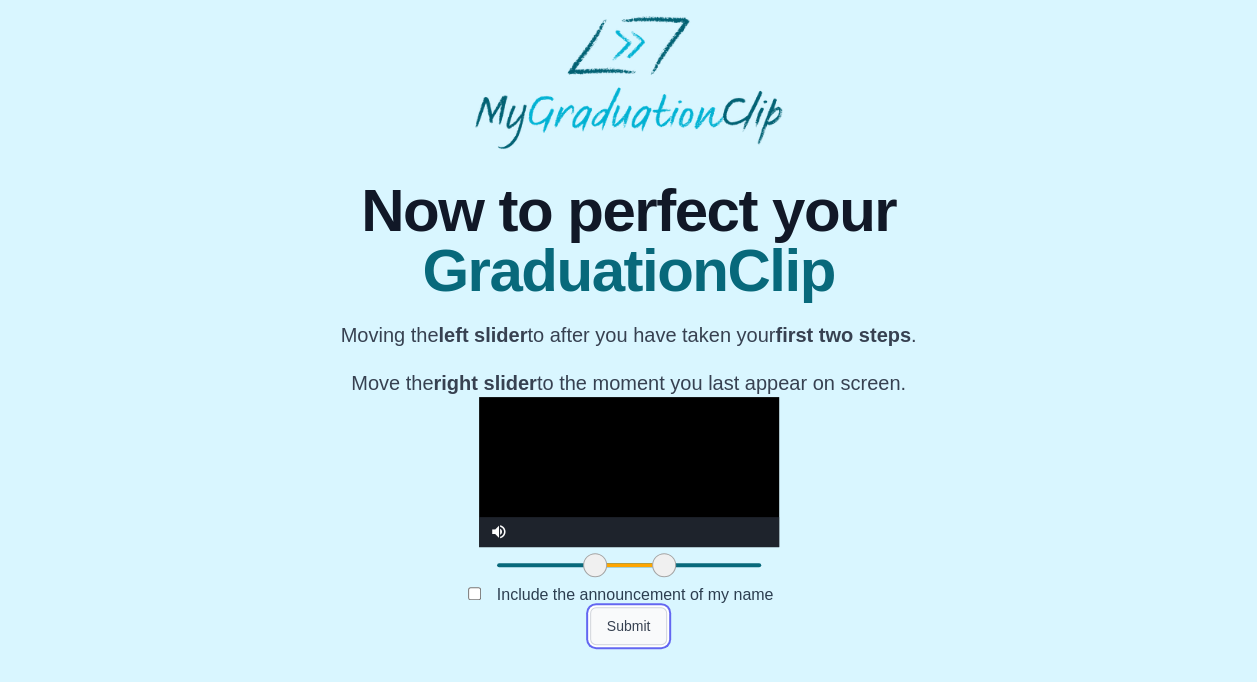 click on "Submit" at bounding box center (629, 626) 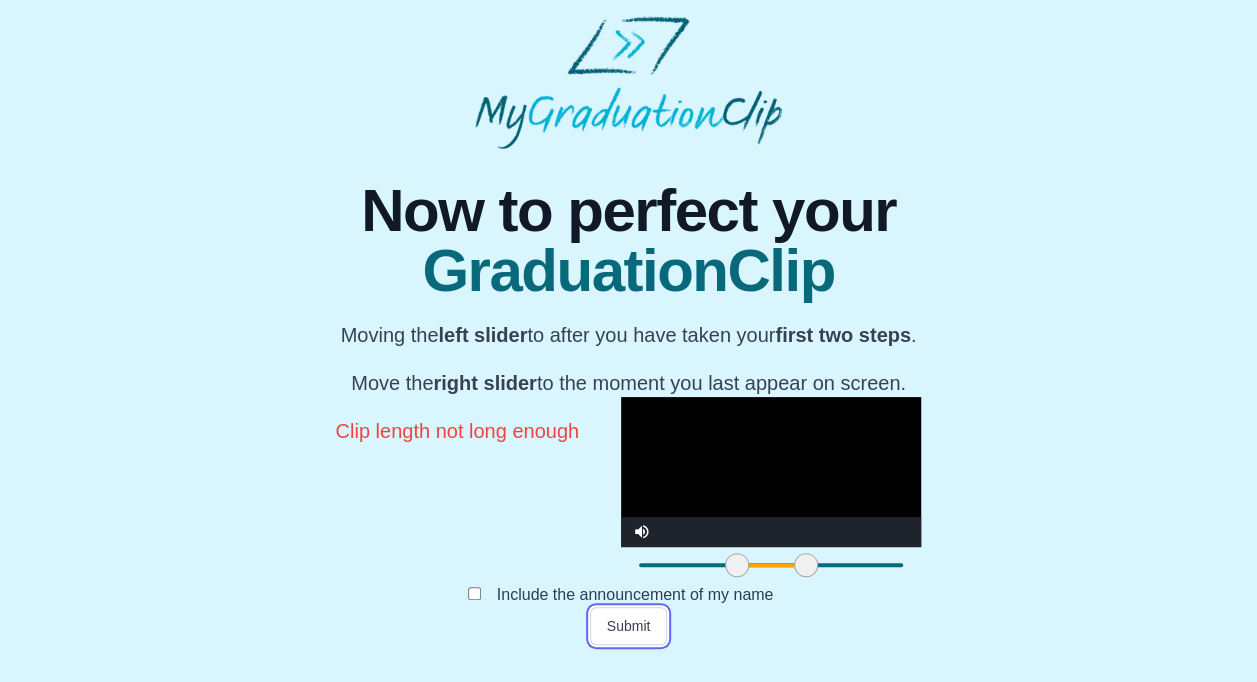 scroll, scrollTop: 230, scrollLeft: 0, axis: vertical 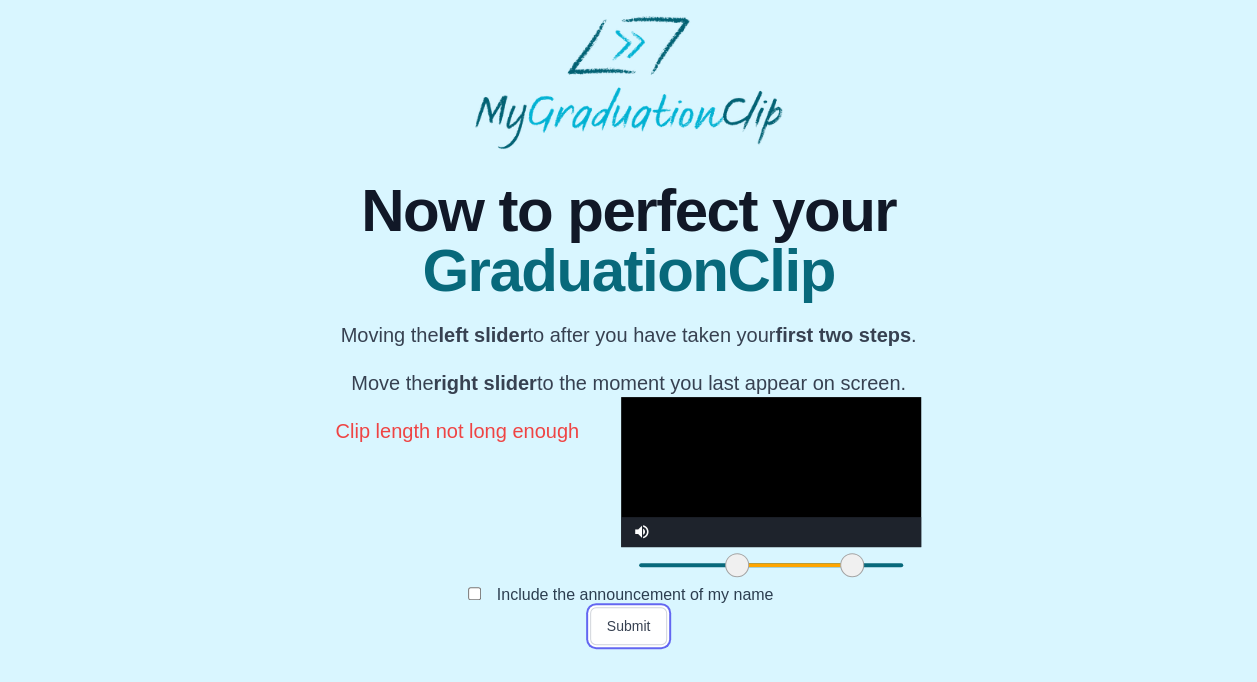 drag, startPoint x: 501, startPoint y: 580, endPoint x: 547, endPoint y: 582, distance: 46.043457 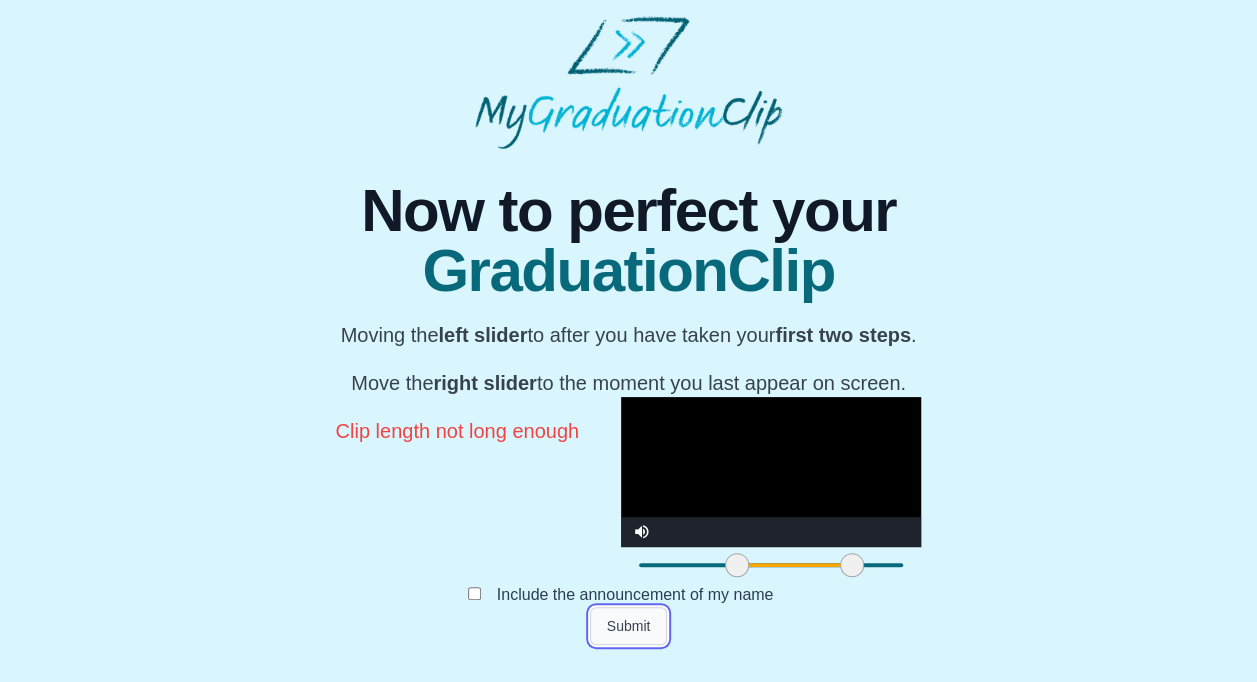 click on "Submit" at bounding box center (629, 626) 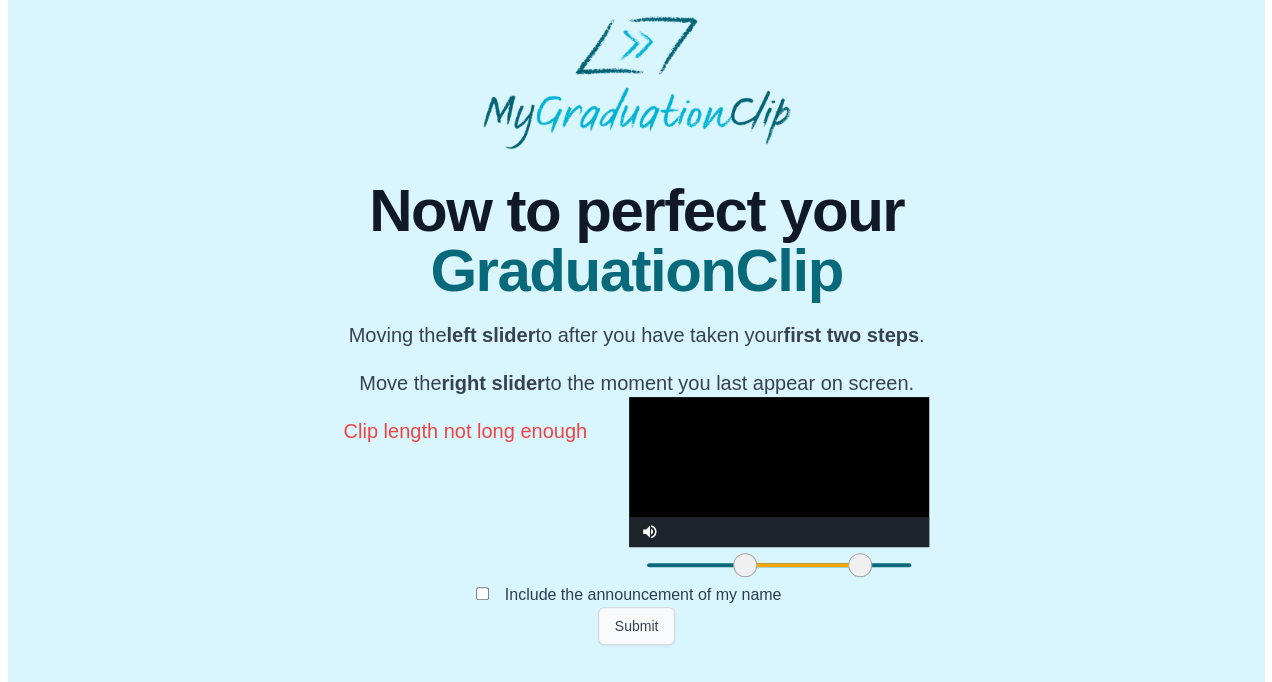 scroll, scrollTop: 0, scrollLeft: 0, axis: both 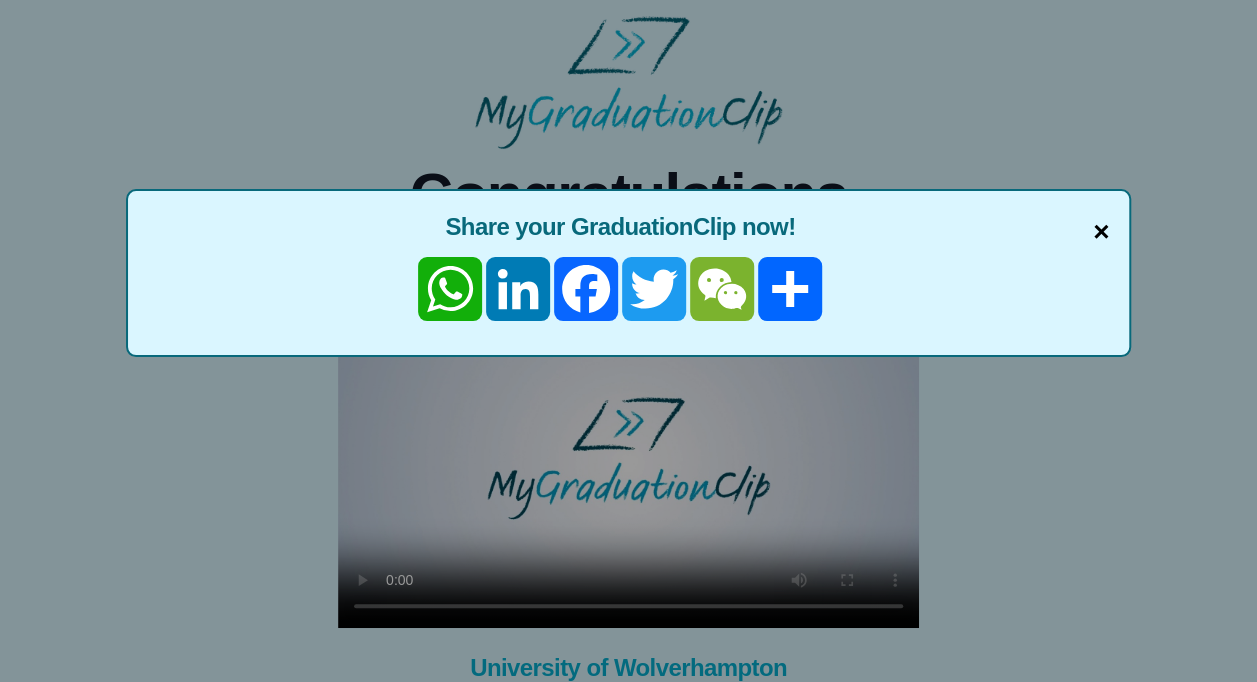 click on "×" at bounding box center [1101, 232] 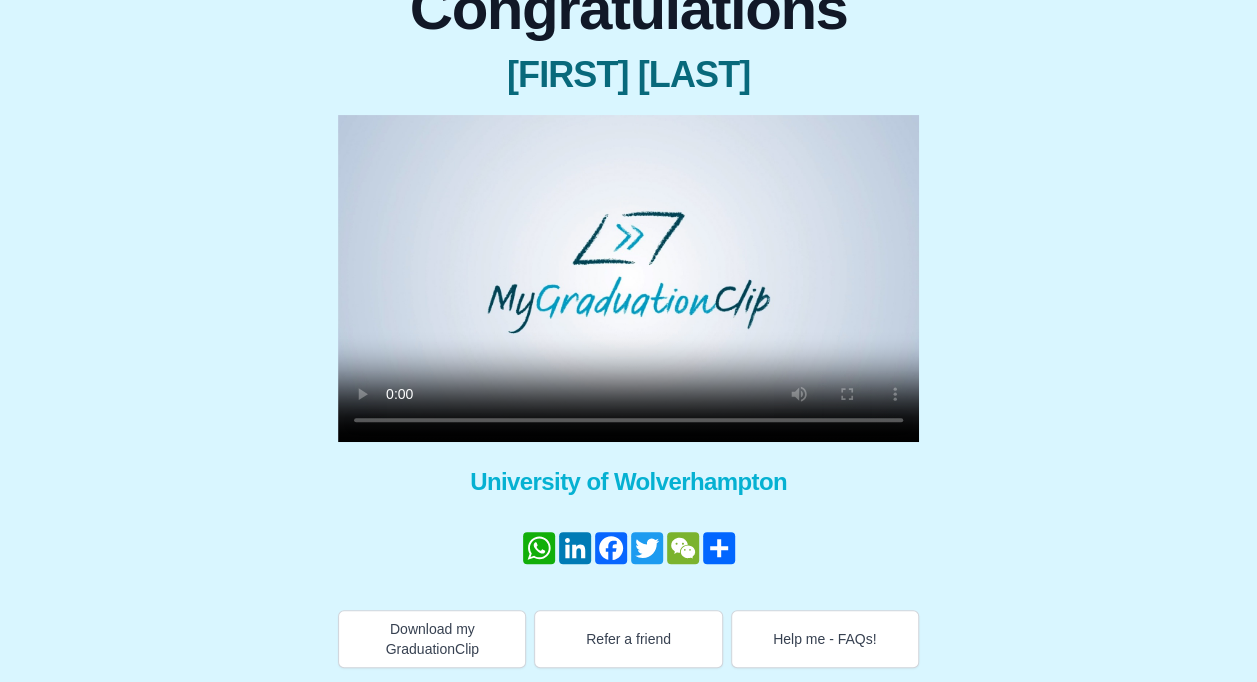 scroll, scrollTop: 186, scrollLeft: 0, axis: vertical 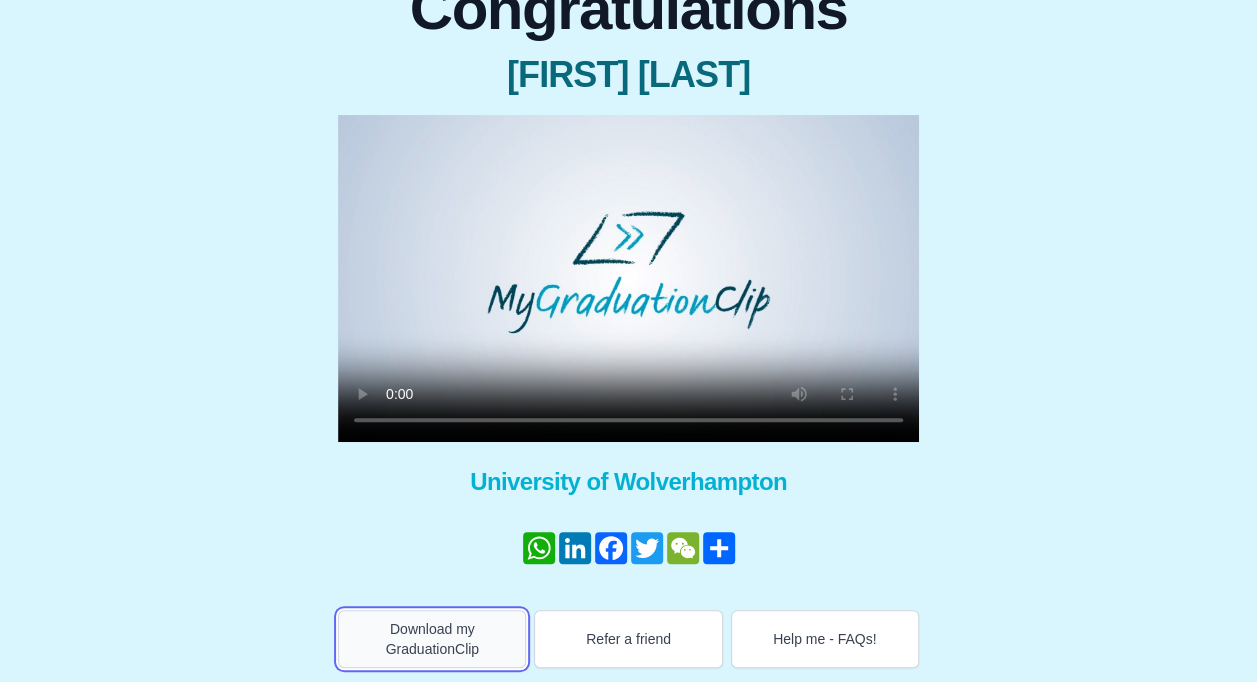 click on "Download my GraduationClip" at bounding box center (432, 639) 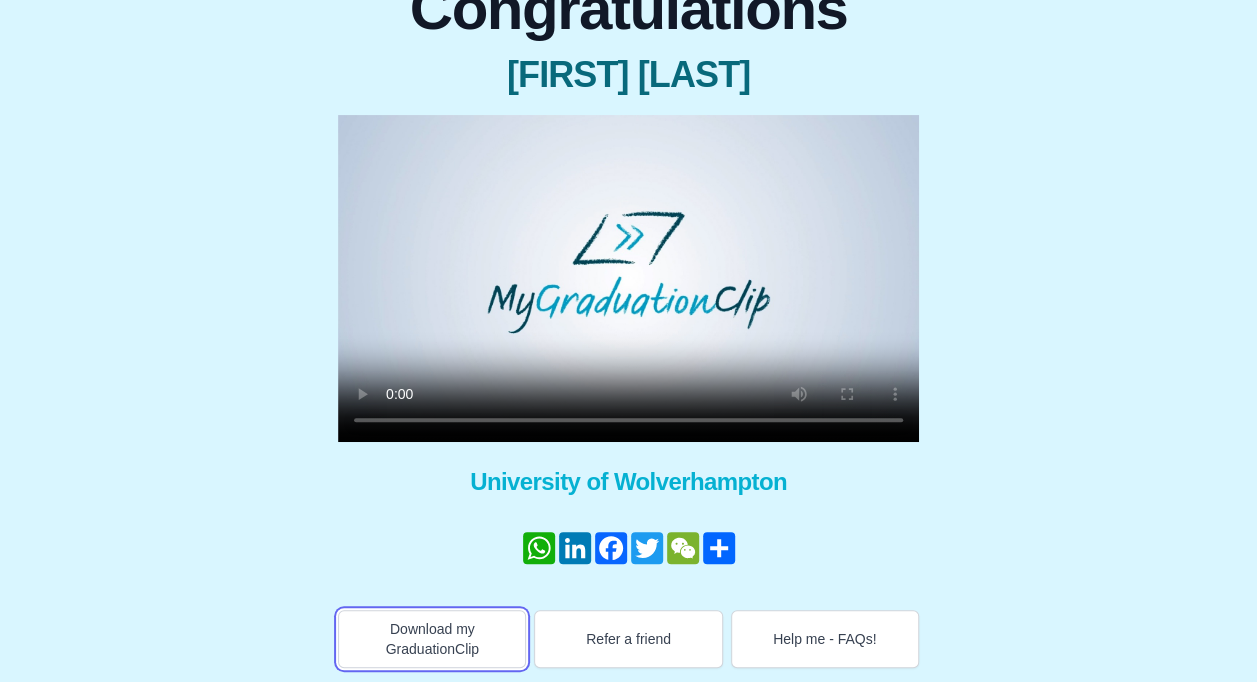 scroll, scrollTop: 182, scrollLeft: 0, axis: vertical 